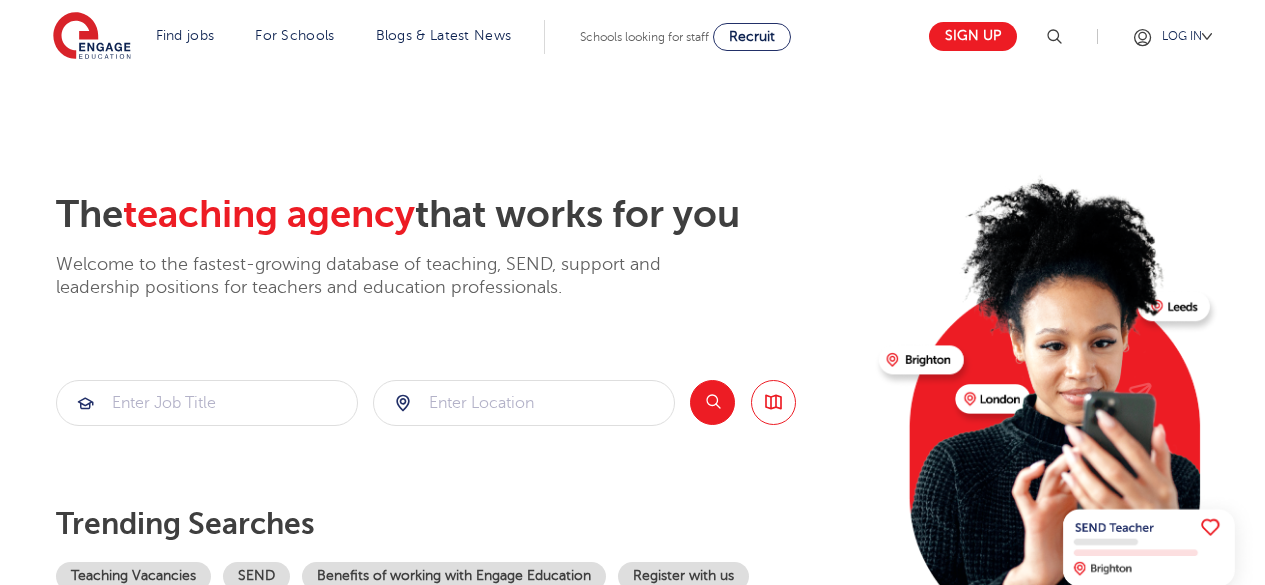 scroll, scrollTop: 0, scrollLeft: 0, axis: both 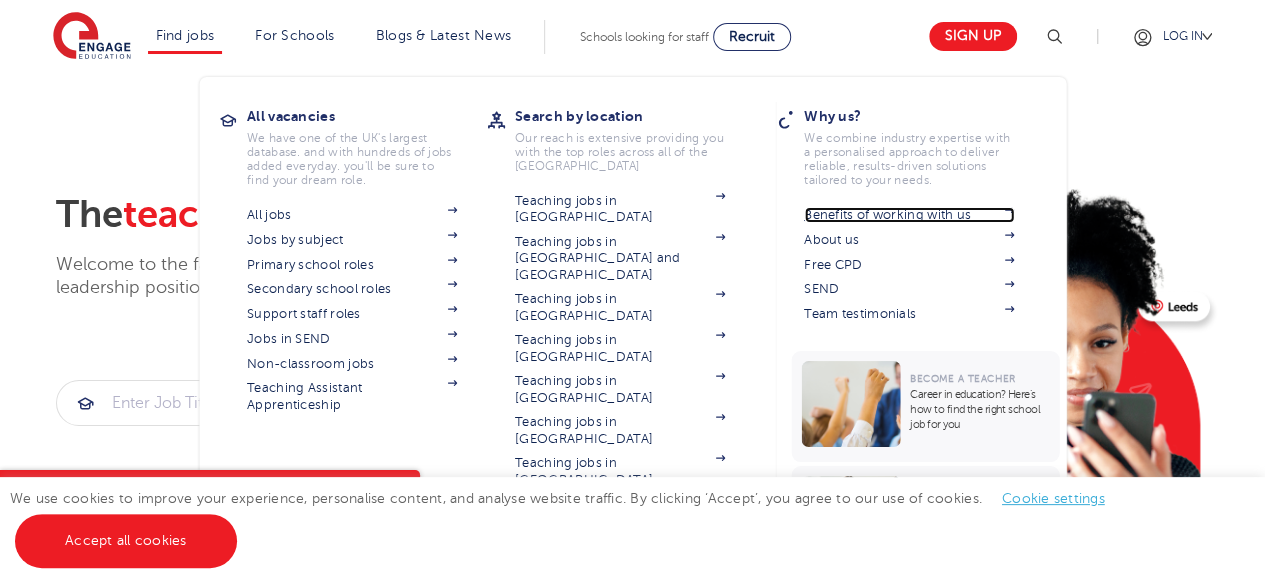 click on "Benefits of working with us" at bounding box center (909, 215) 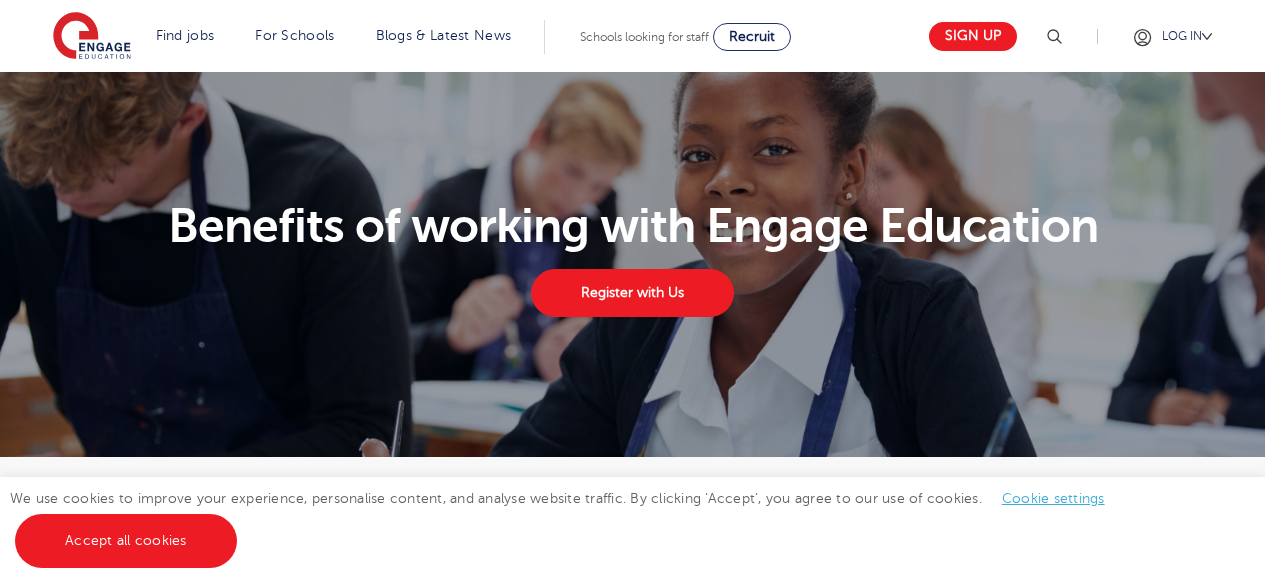 scroll, scrollTop: 0, scrollLeft: 0, axis: both 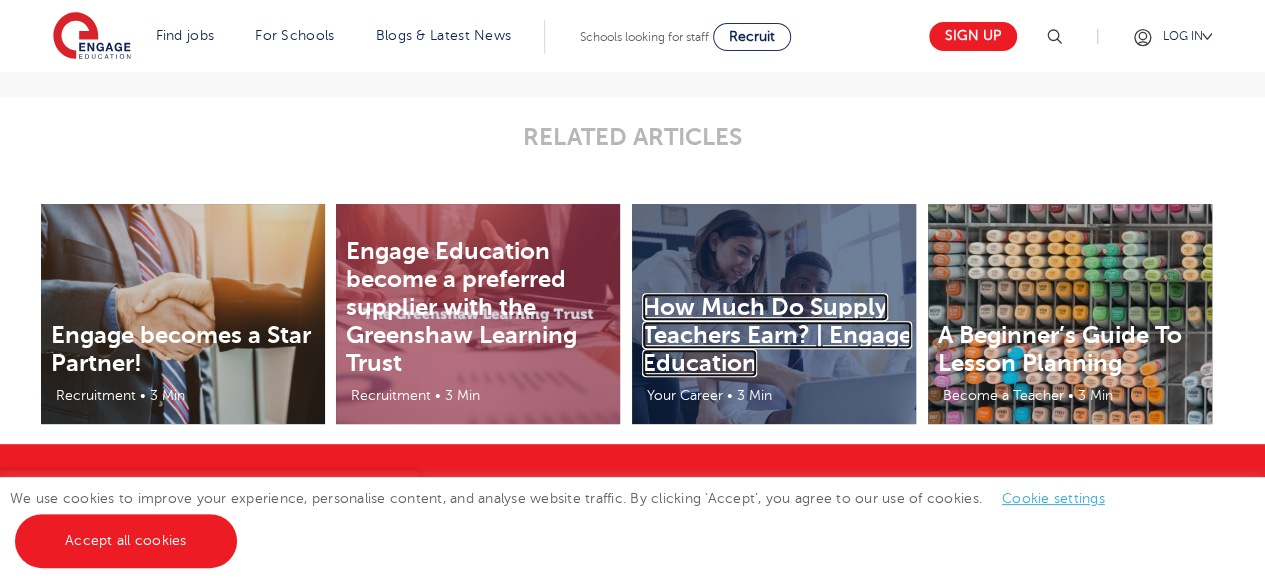 click on "How Much Do Supply Teachers Earn? | Engage Education" at bounding box center (777, 335) 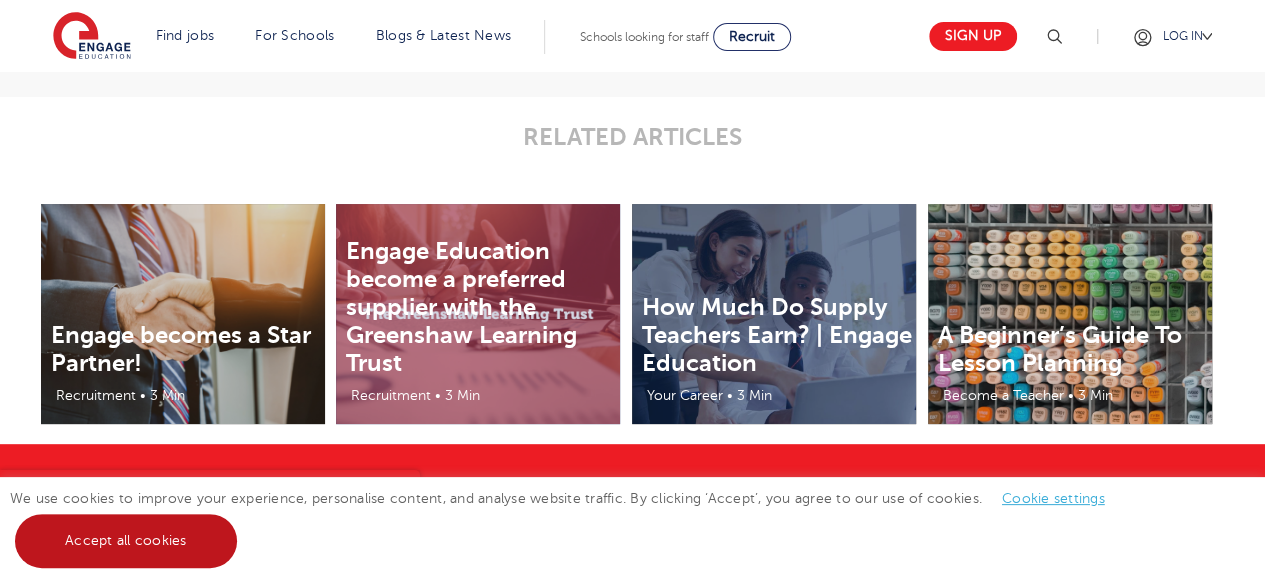 click on "Accept all cookies" at bounding box center [126, 541] 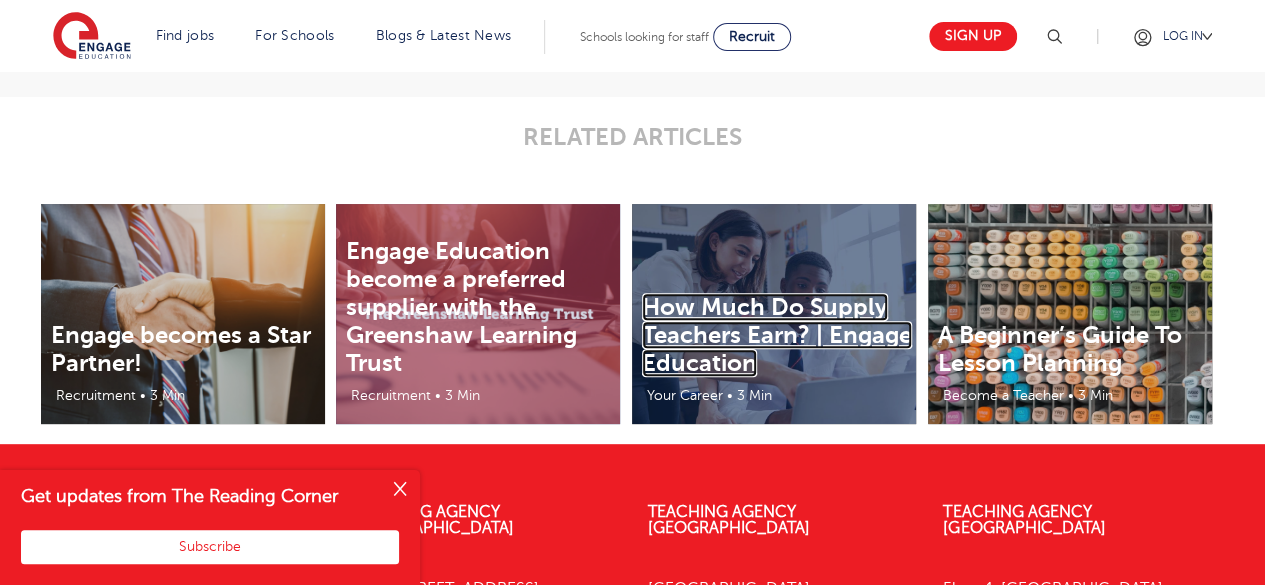 click on "How Much Do Supply Teachers Earn? | Engage Education" at bounding box center [777, 335] 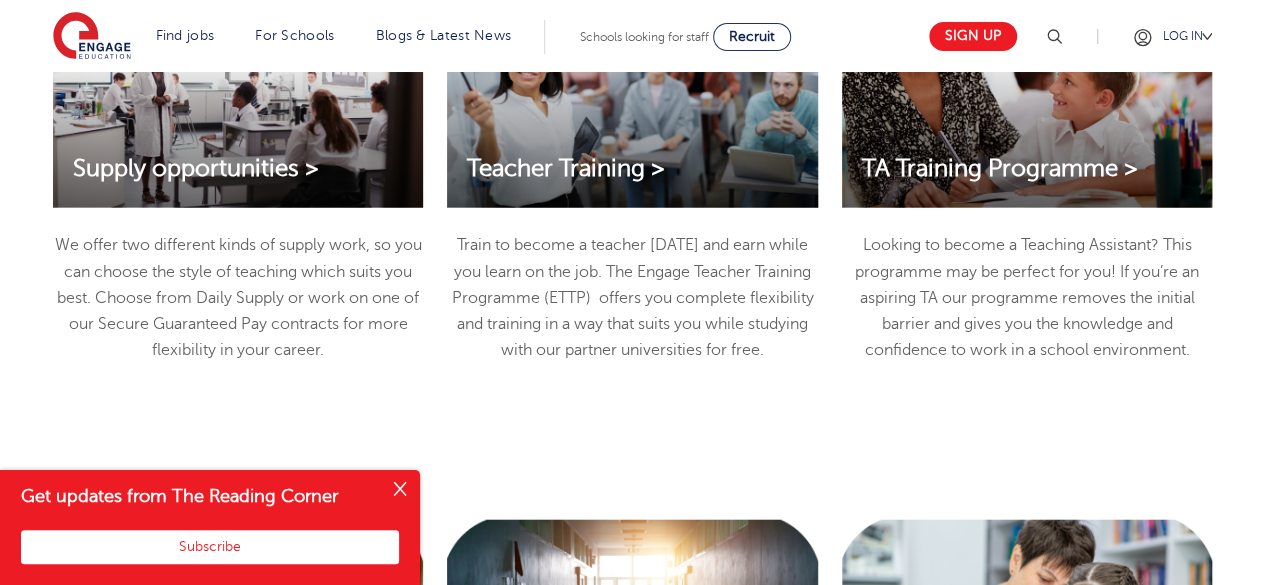 scroll, scrollTop: 2036, scrollLeft: 0, axis: vertical 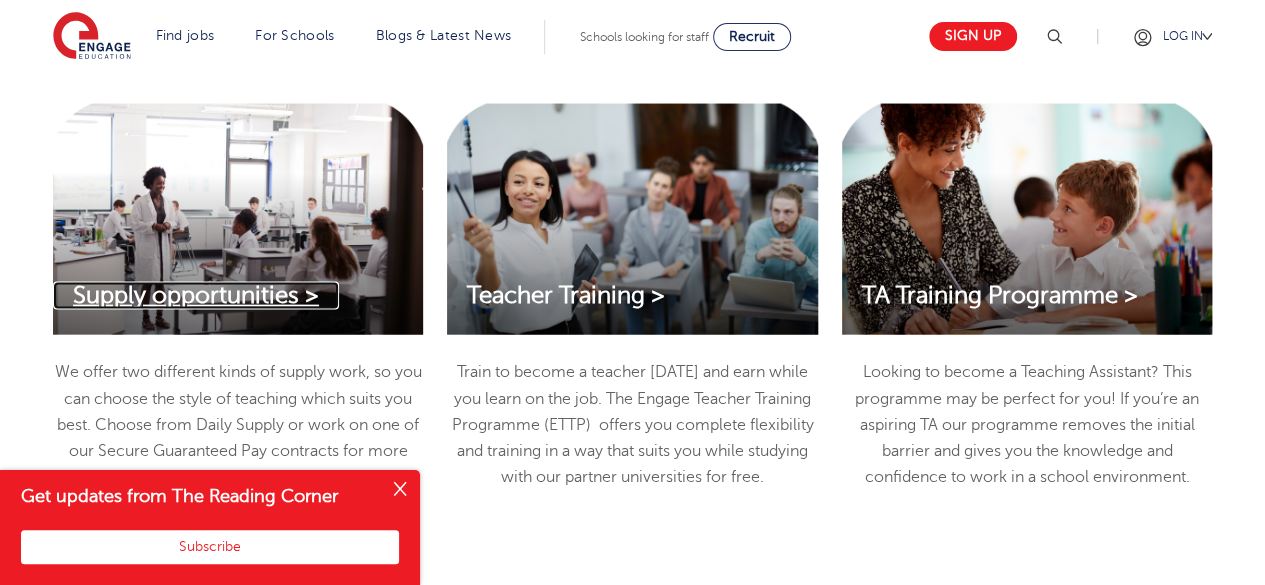 click on "Supply opportunities  >" at bounding box center (196, 295) 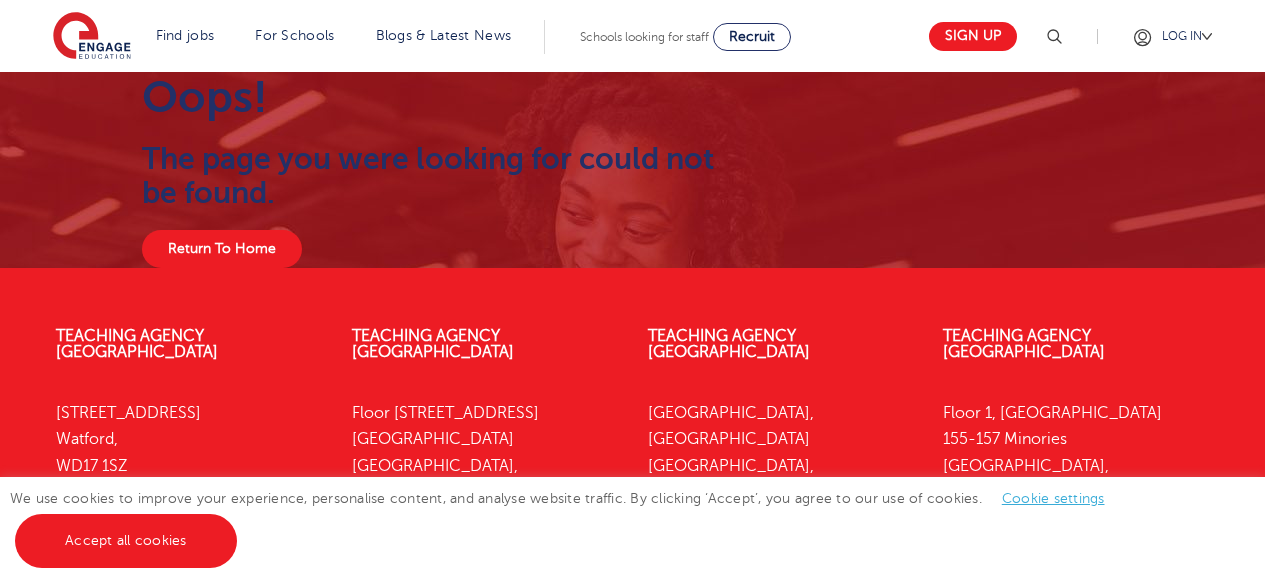 scroll, scrollTop: 0, scrollLeft: 0, axis: both 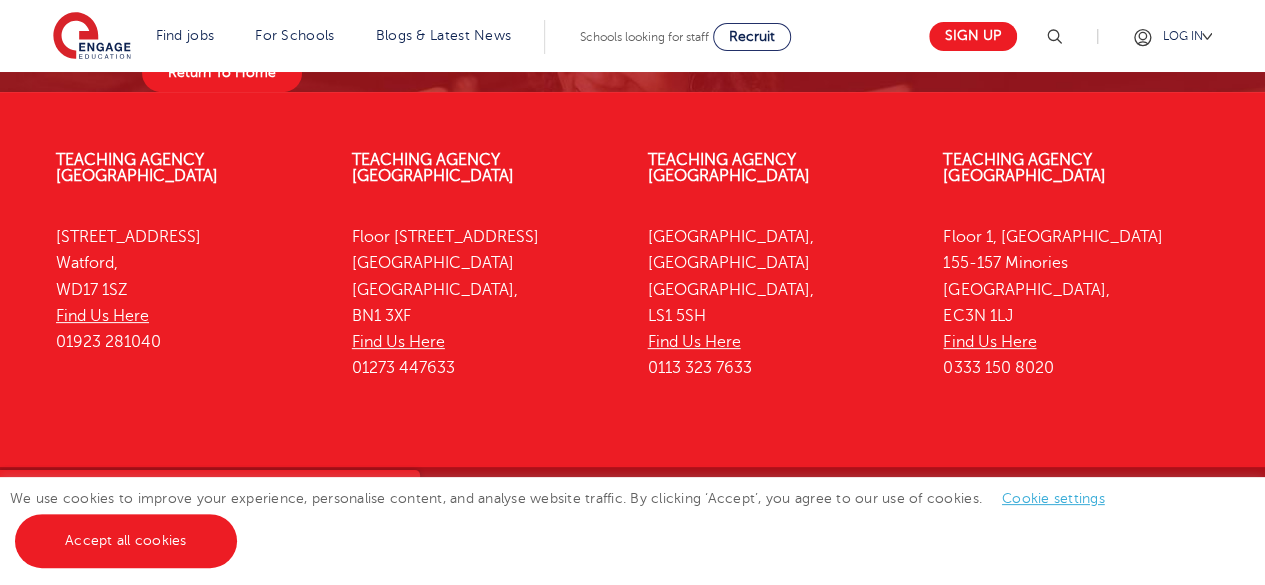 drag, startPoint x: 1267, startPoint y: 111, endPoint x: 1278, endPoint y: 456, distance: 345.17532 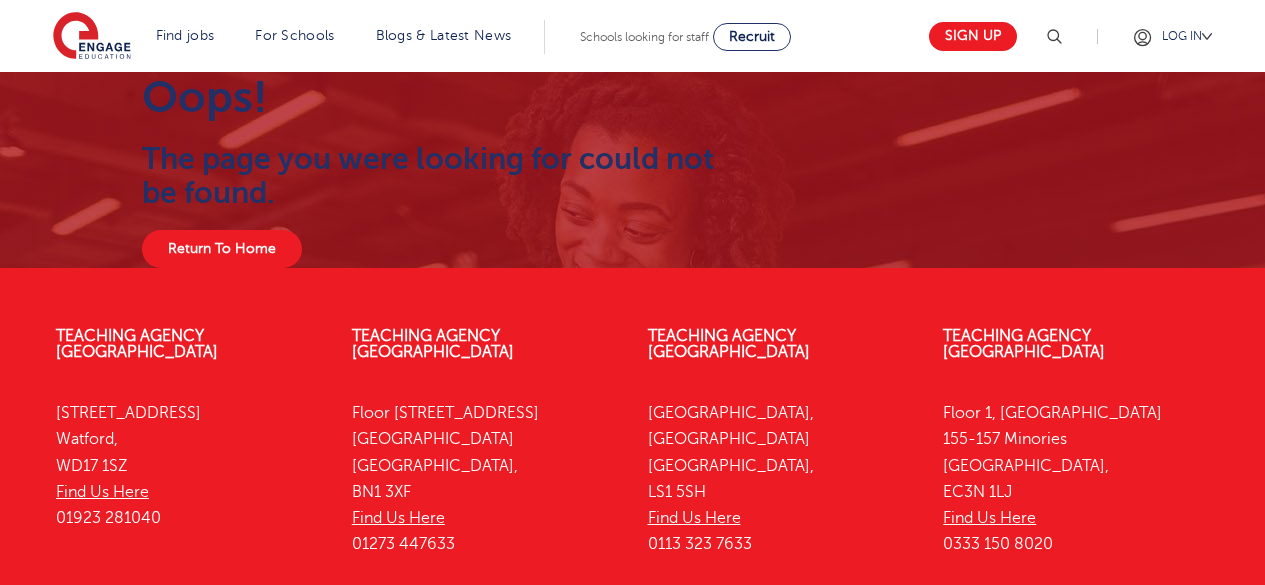 scroll, scrollTop: 0, scrollLeft: 0, axis: both 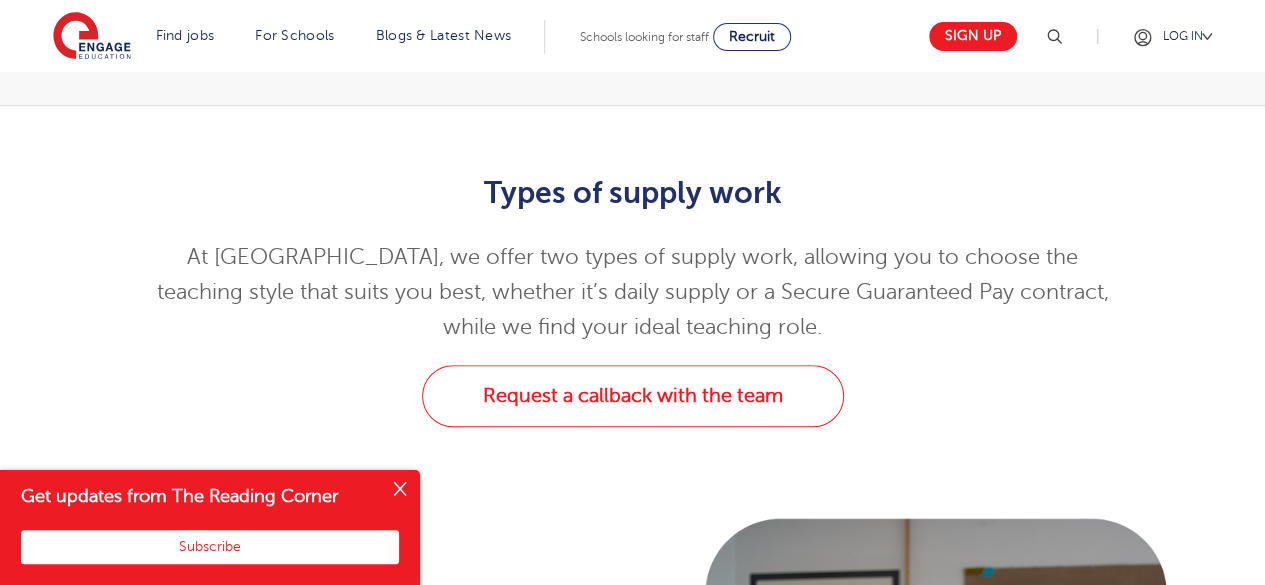 click at bounding box center (1054, 37) 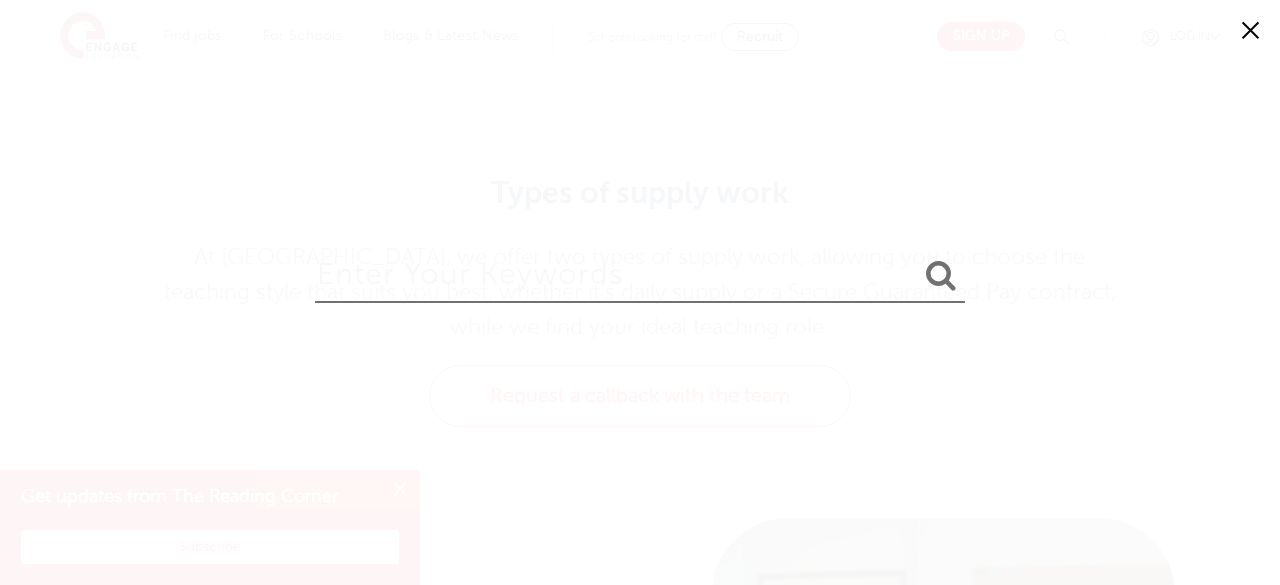 paste on "96275" 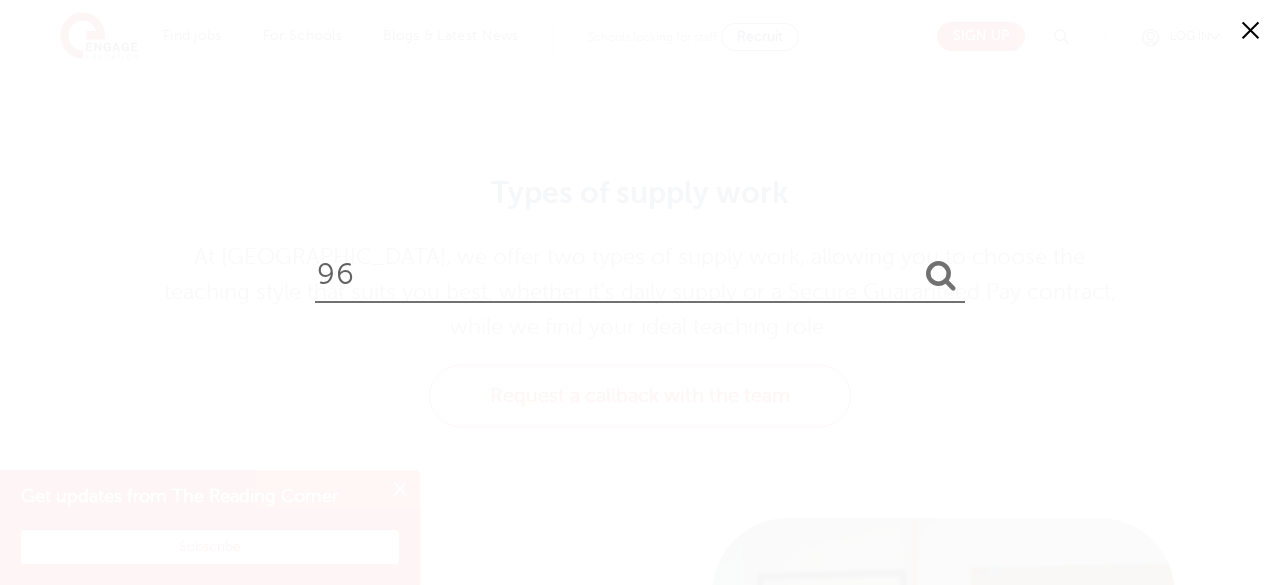 type on "9" 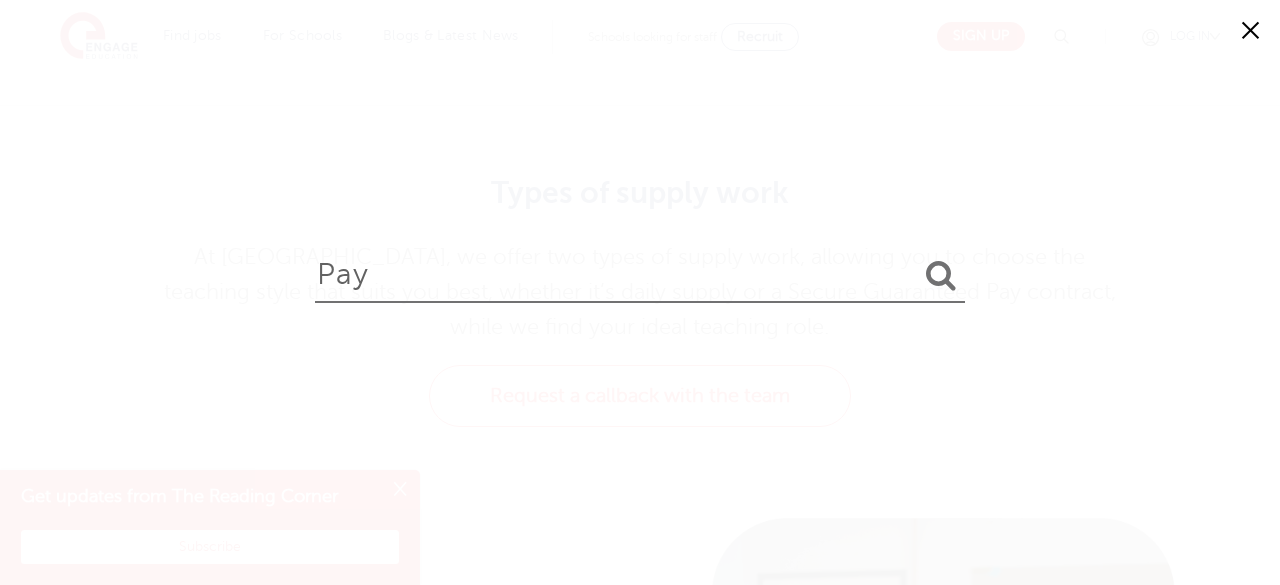 type on "pay" 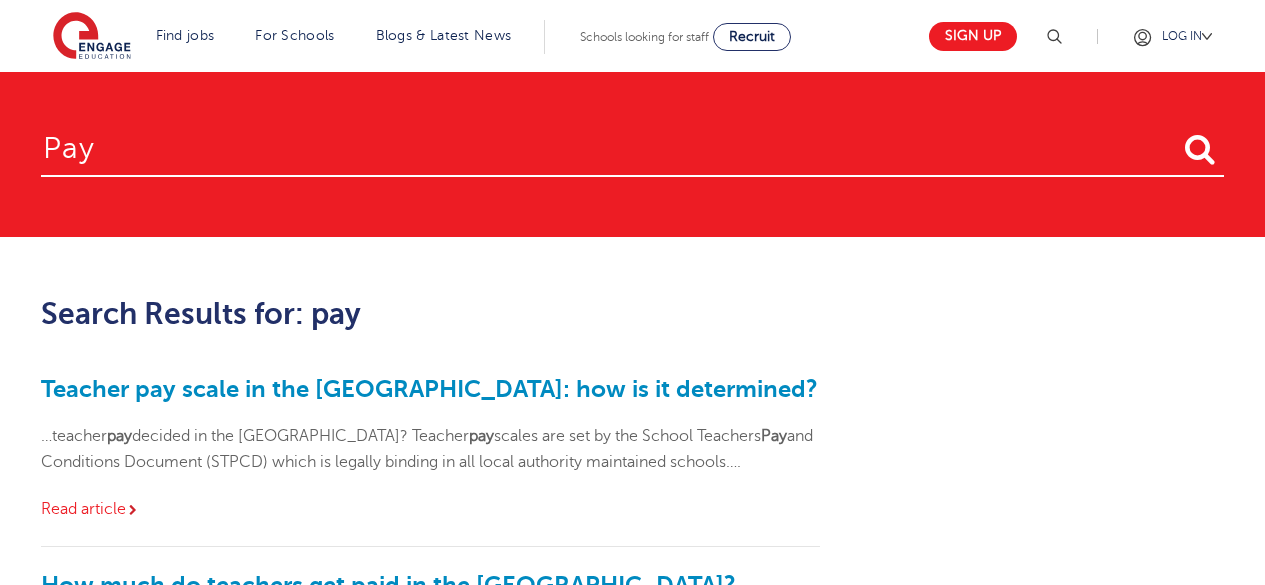 scroll, scrollTop: 0, scrollLeft: 0, axis: both 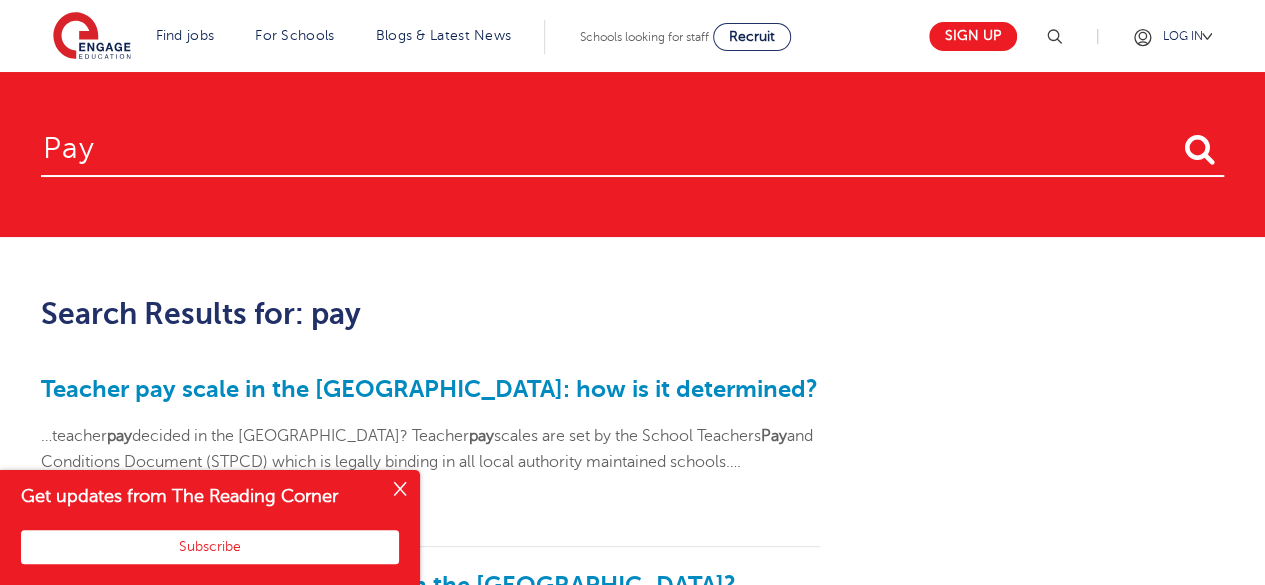 click on "pay" at bounding box center (632, 144) 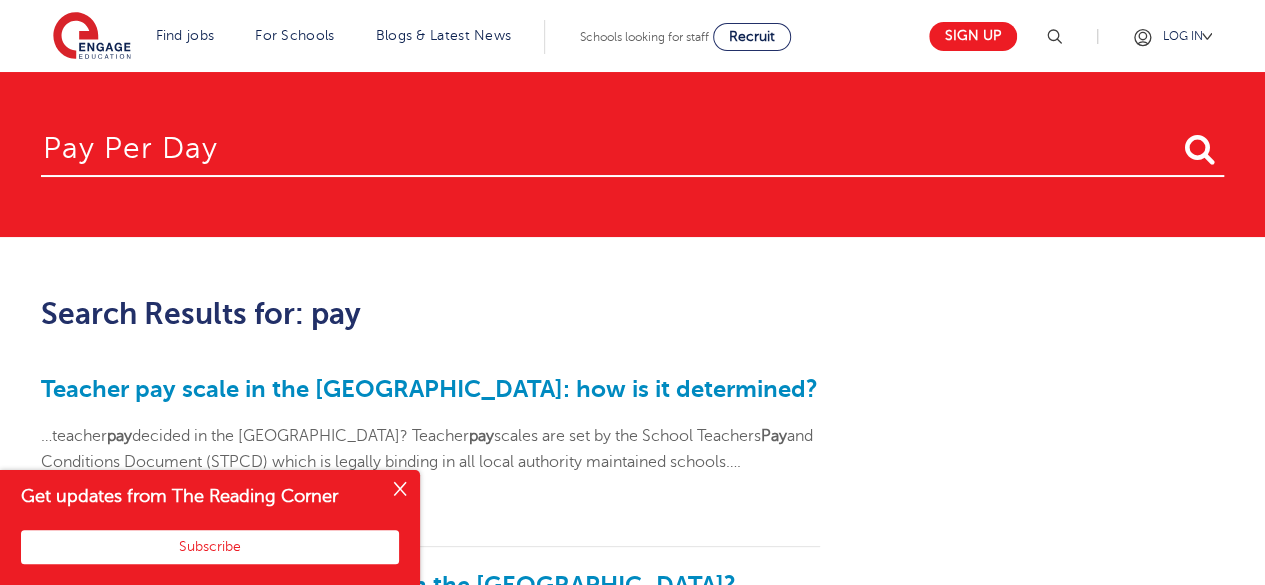 type on "pay per day" 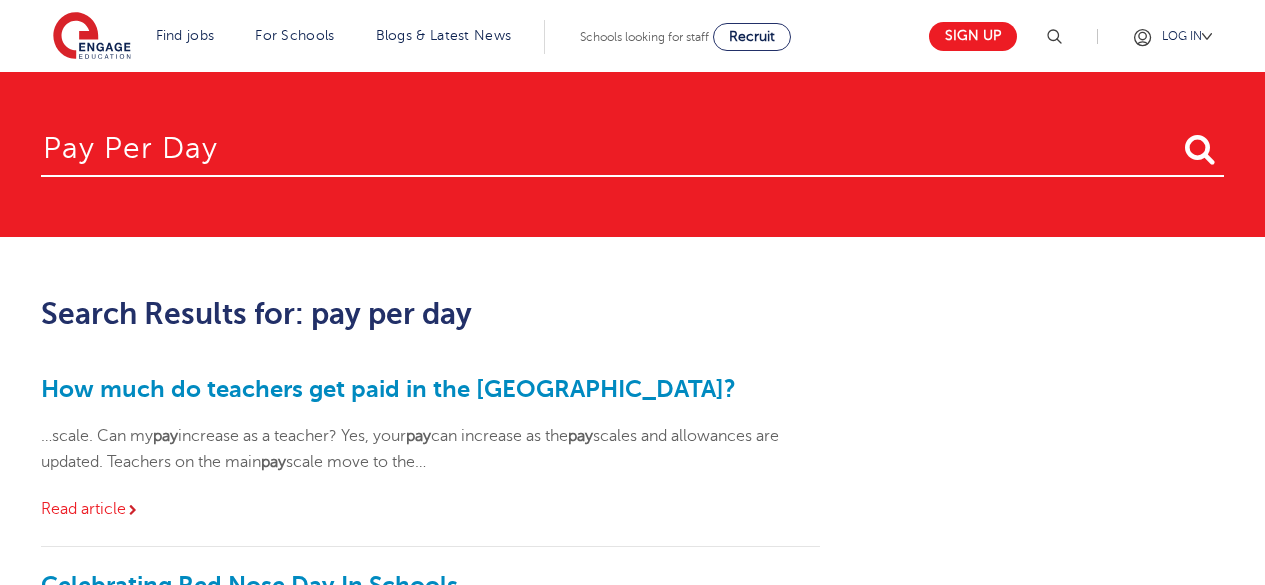 scroll, scrollTop: 0, scrollLeft: 0, axis: both 